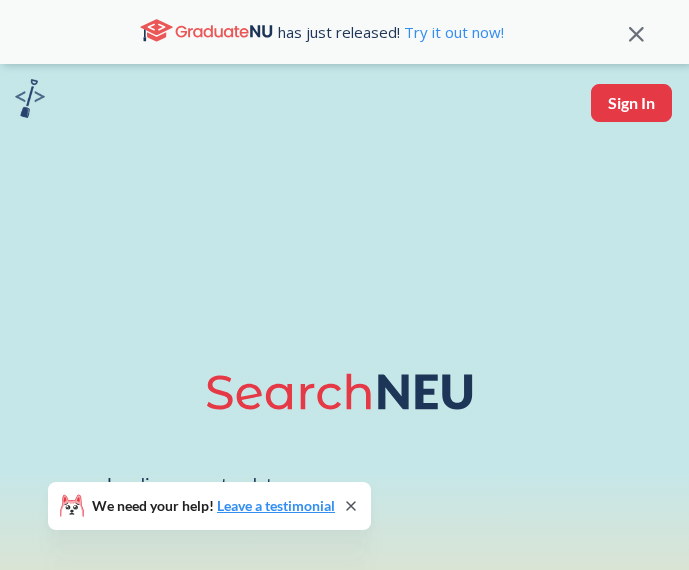scroll, scrollTop: 0, scrollLeft: 0, axis: both 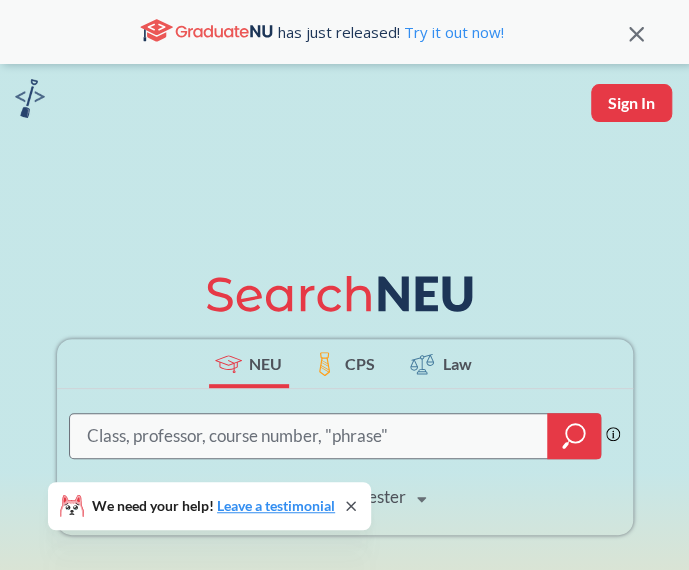 click at bounding box center [309, 436] 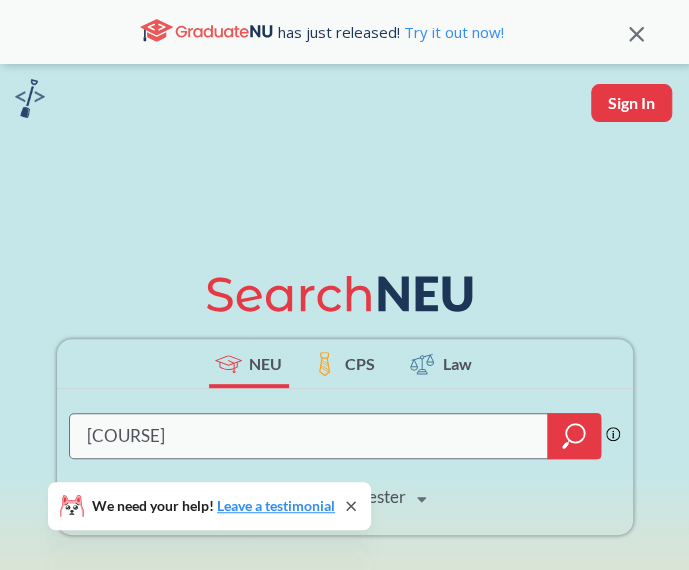type on "[COURSE]" 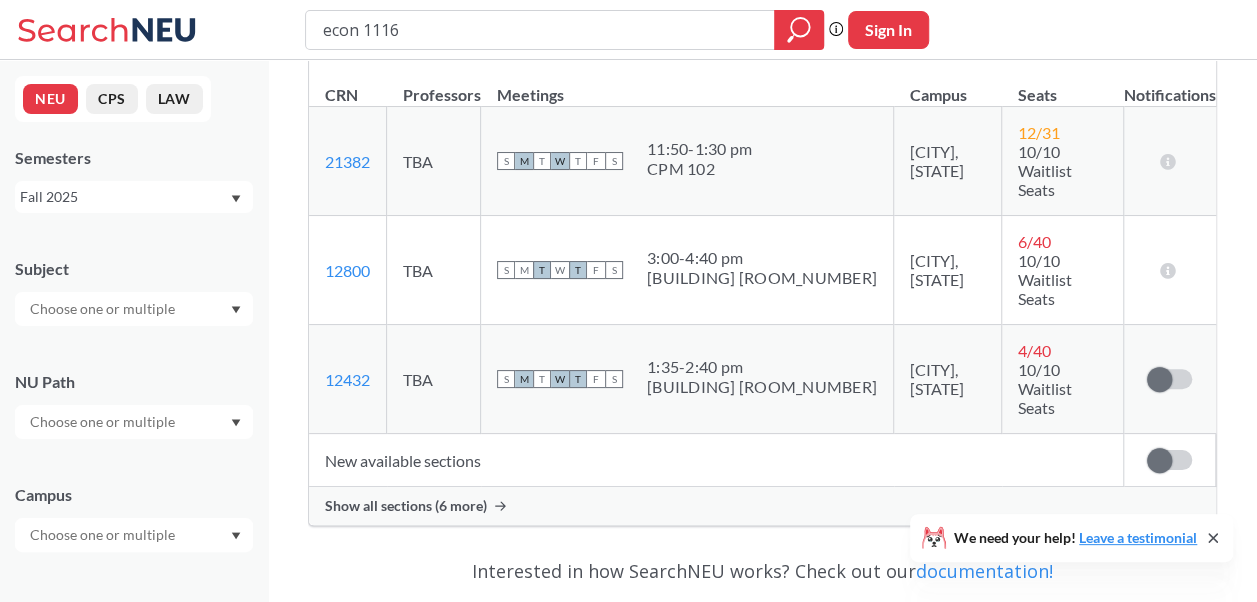 scroll, scrollTop: 500, scrollLeft: 0, axis: vertical 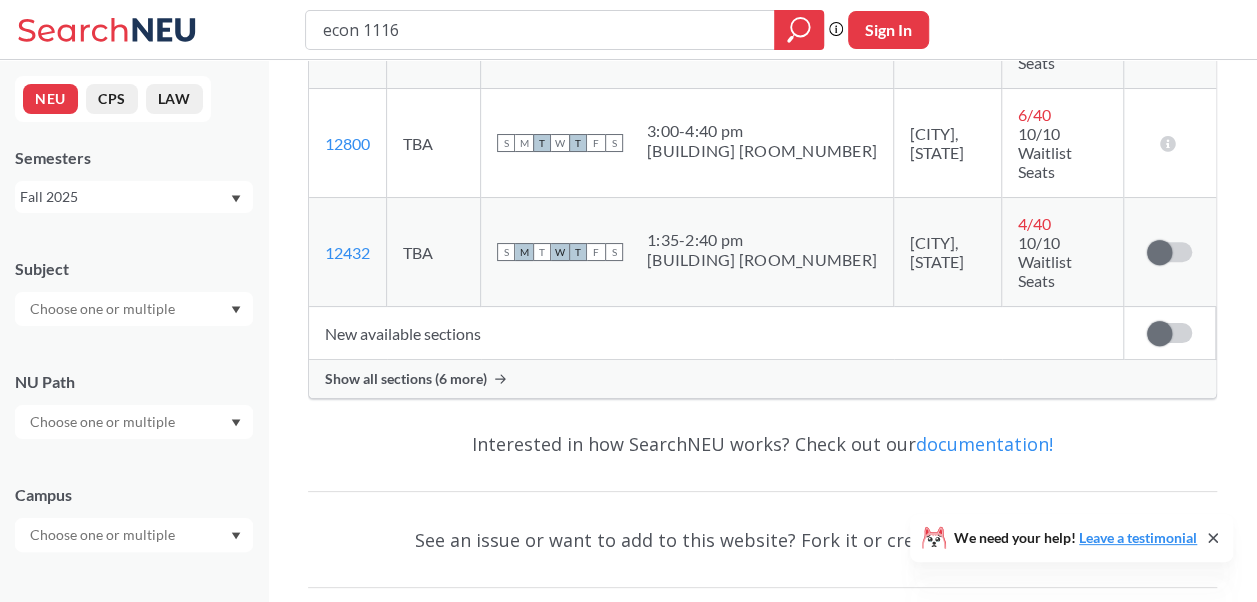 click on "Show all sections (6 more)" at bounding box center [406, 379] 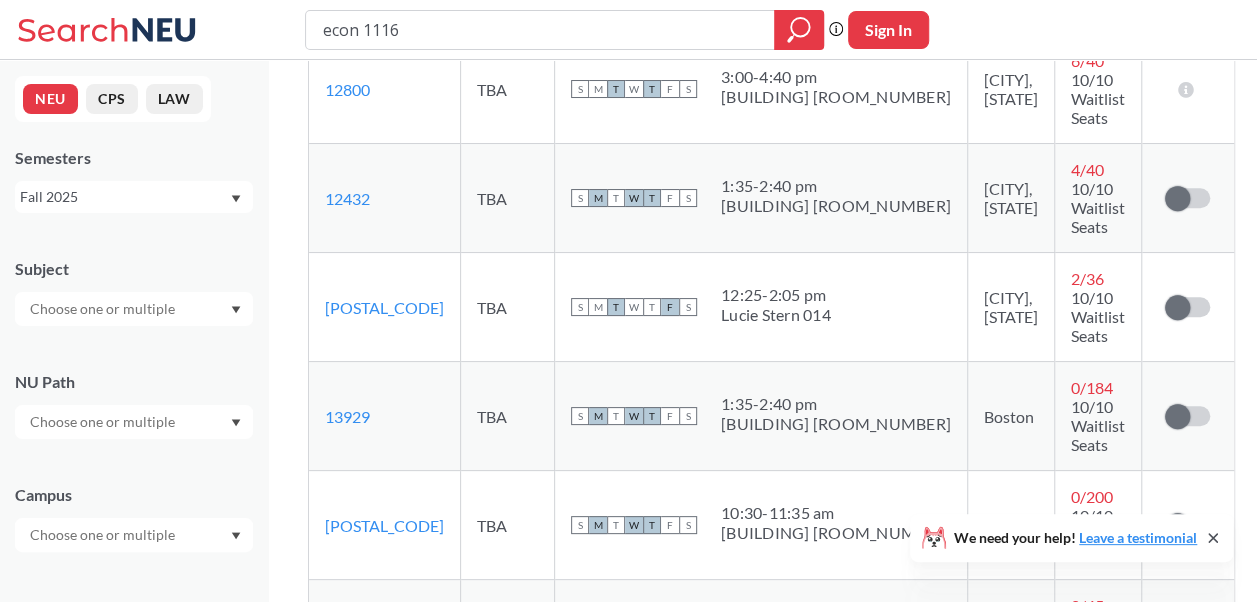 scroll, scrollTop: 700, scrollLeft: 0, axis: vertical 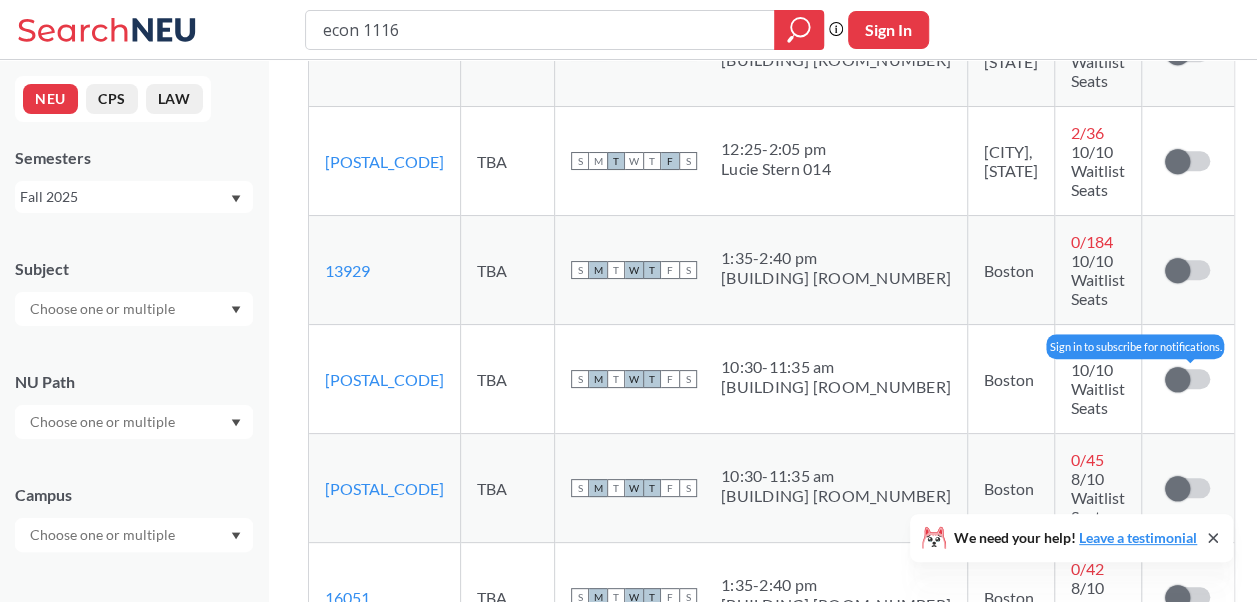 click at bounding box center [1177, 379] 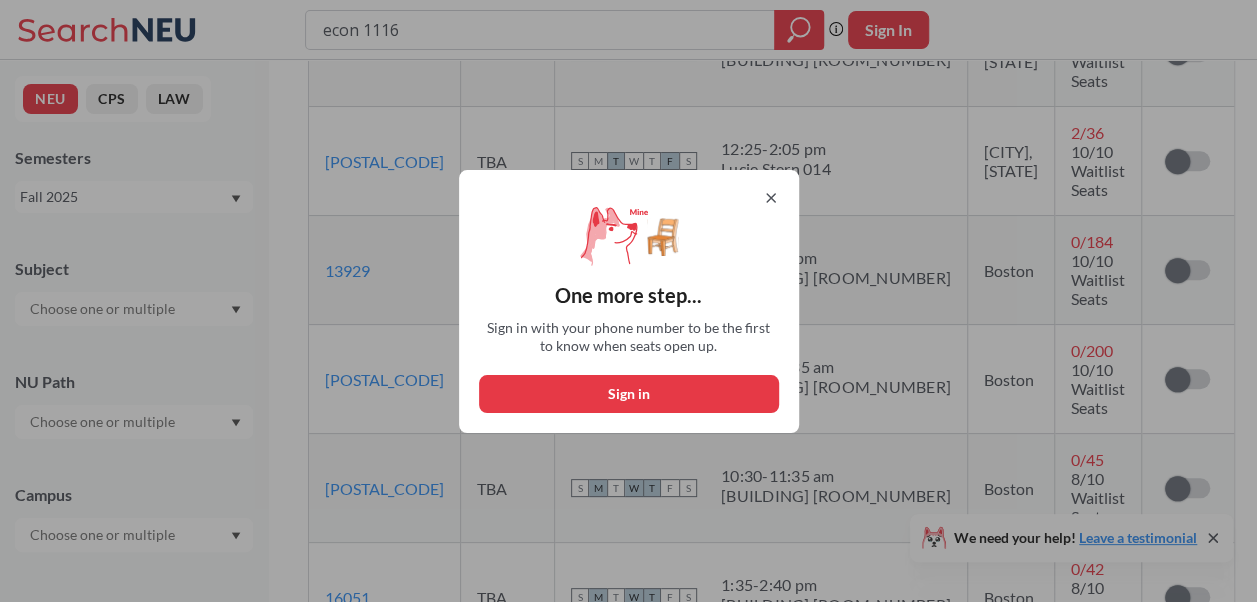 click on "Sign in" at bounding box center (629, 394) 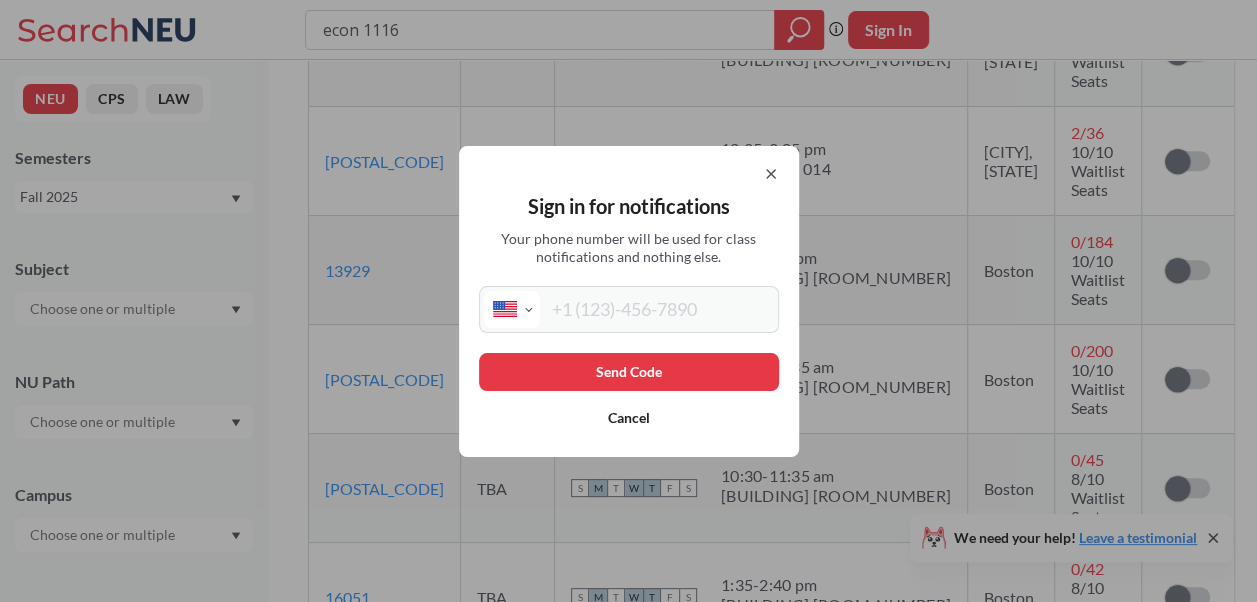 click at bounding box center [657, 309] 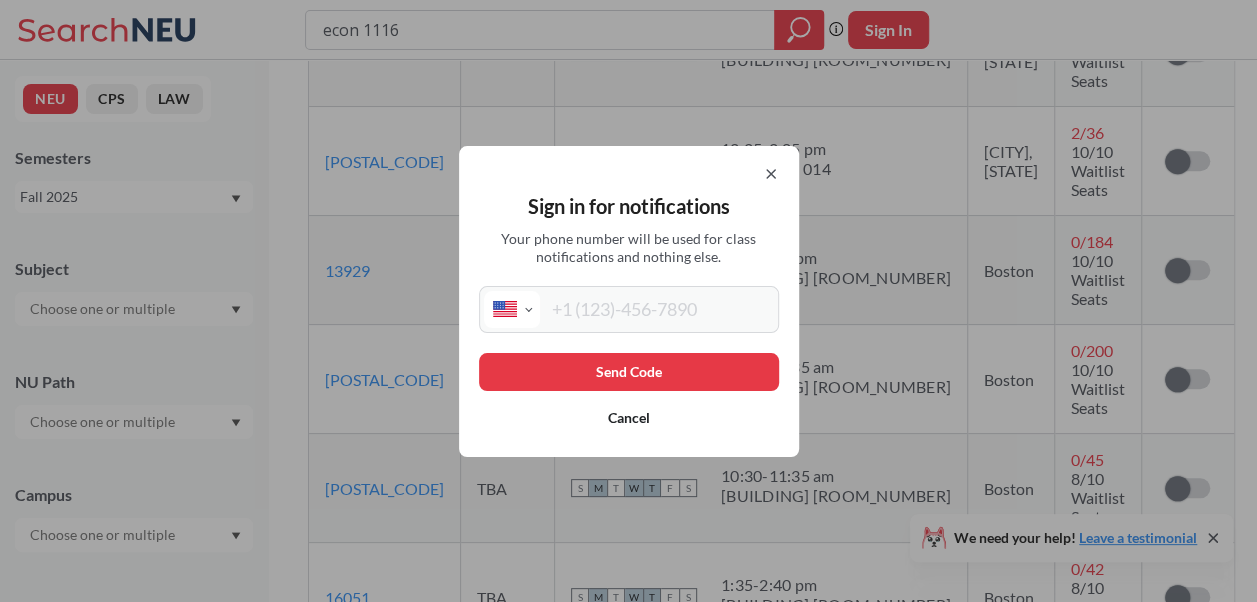 type on "1 ([PHONE])" 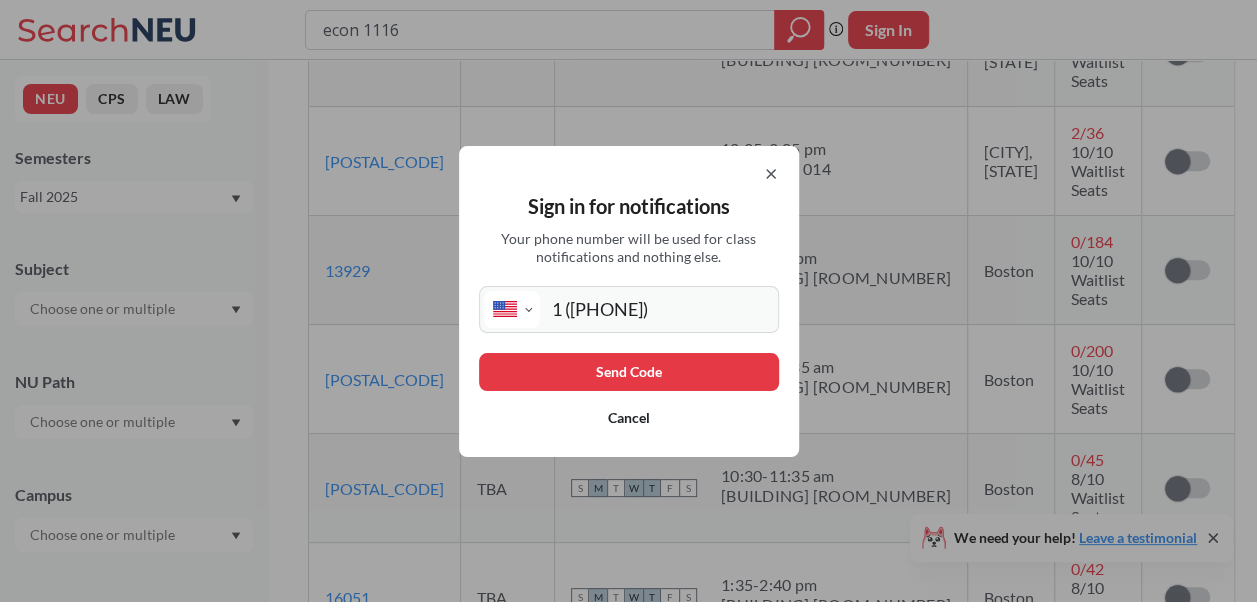 click on "Send Code" at bounding box center (629, 372) 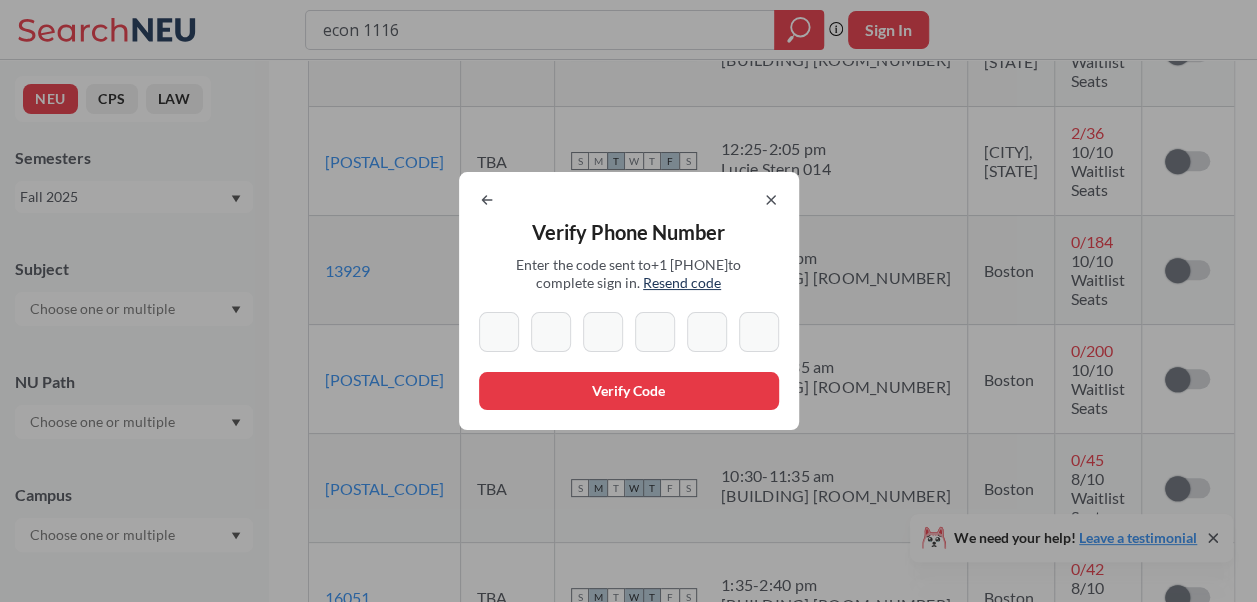 type on "0" 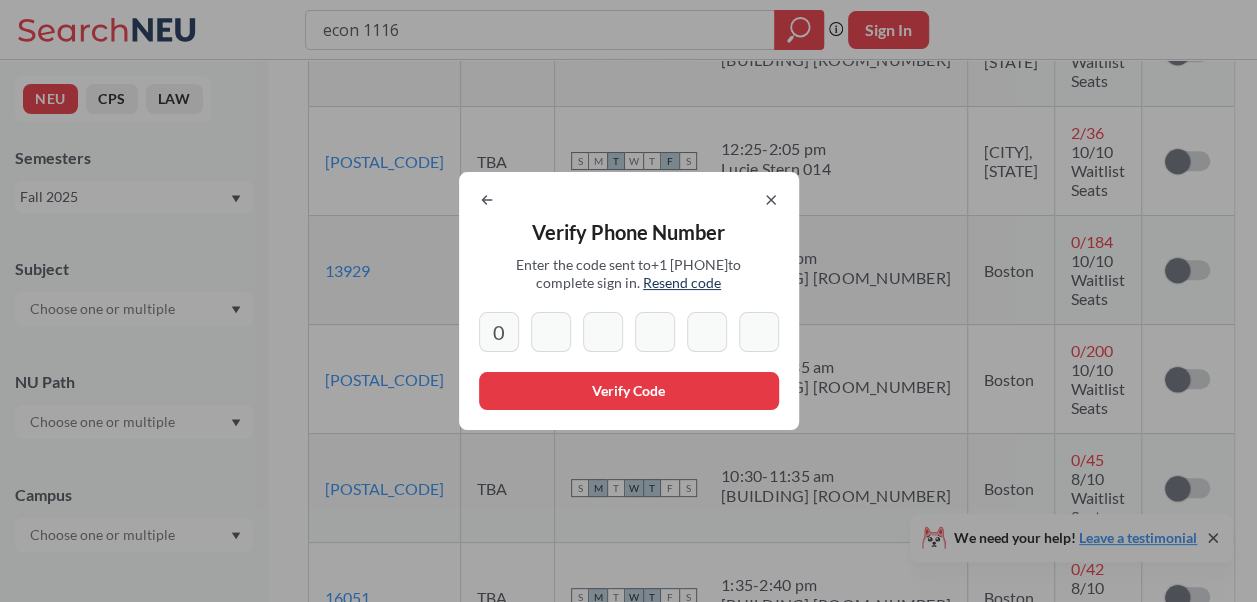 type on "2" 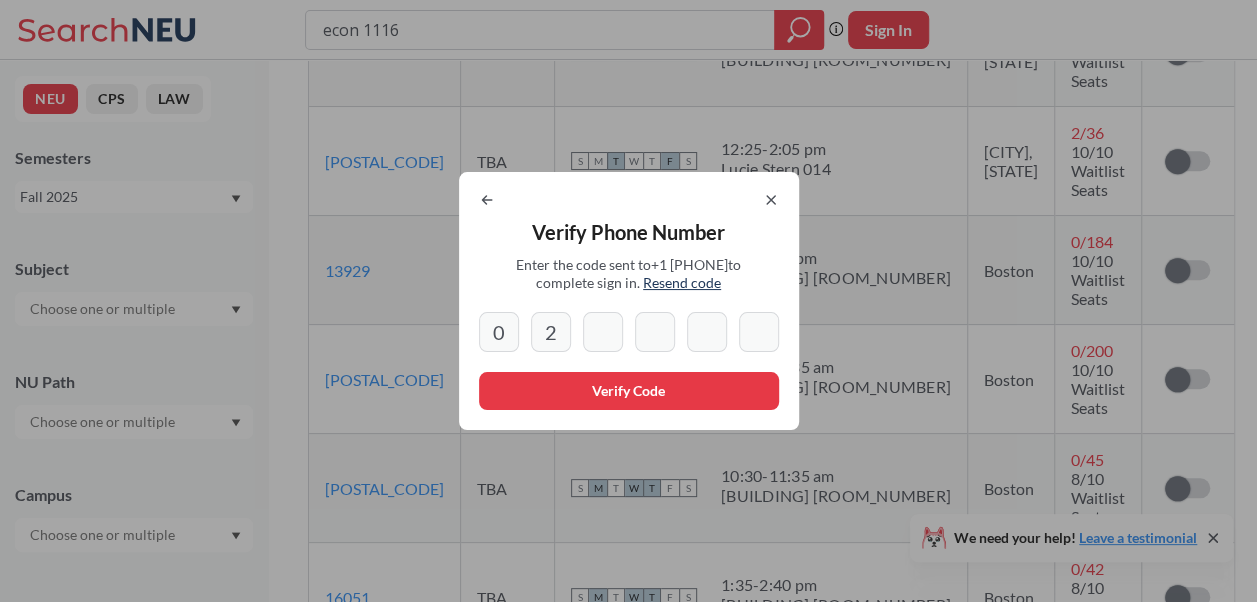 type on "4" 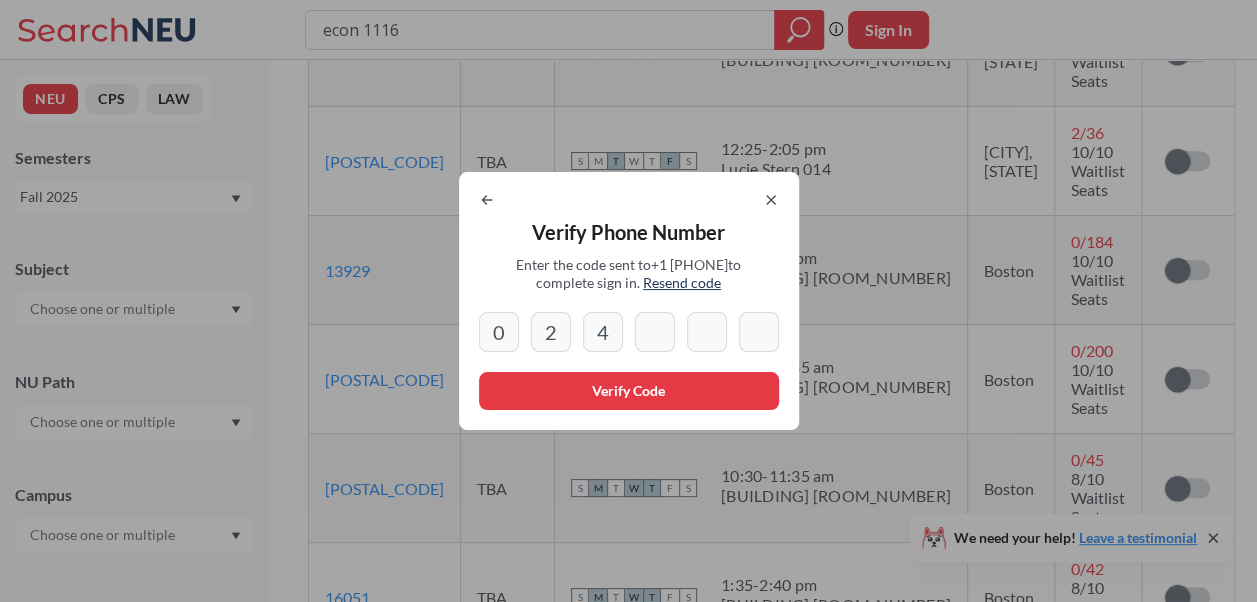 type on "6" 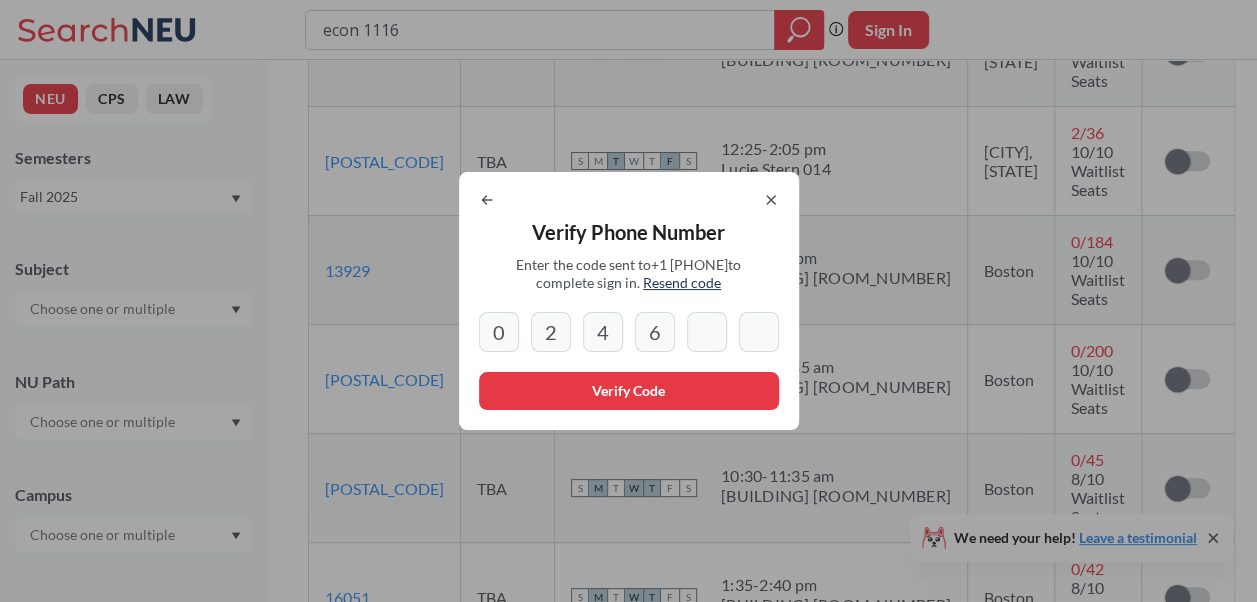 type on "0" 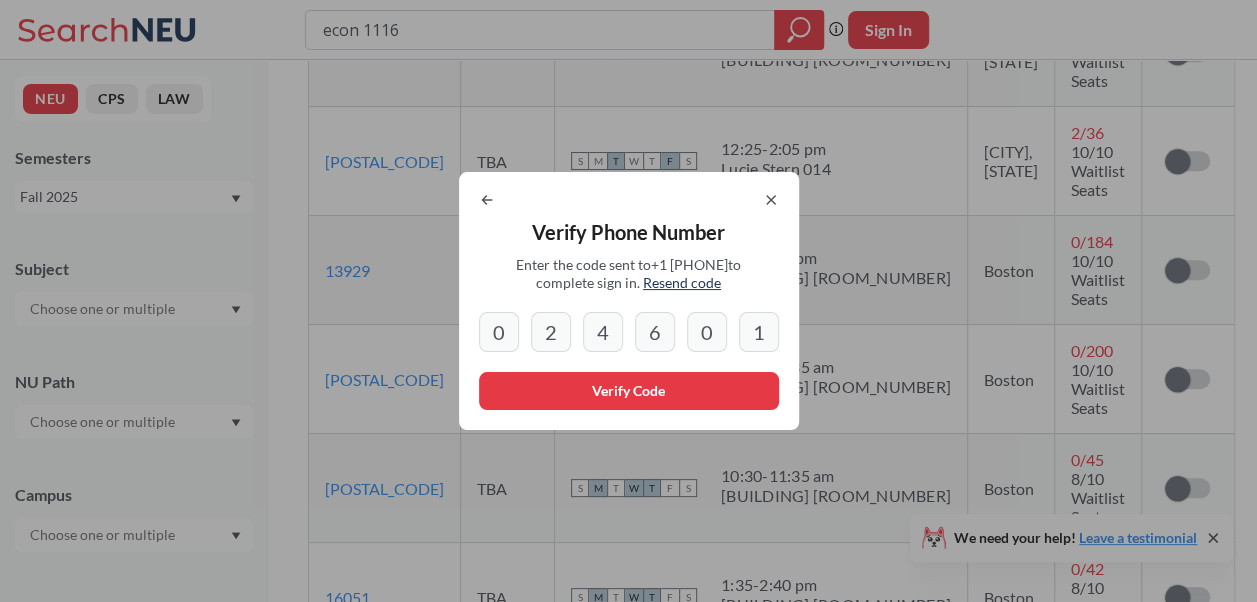 type on "1" 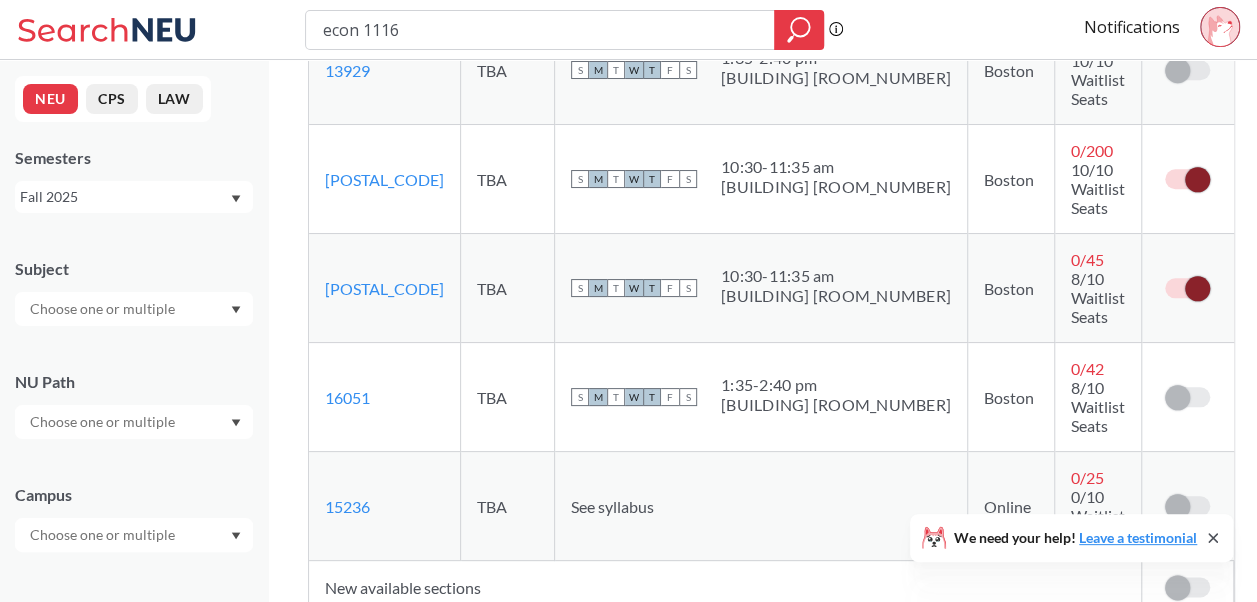 scroll, scrollTop: 1000, scrollLeft: 0, axis: vertical 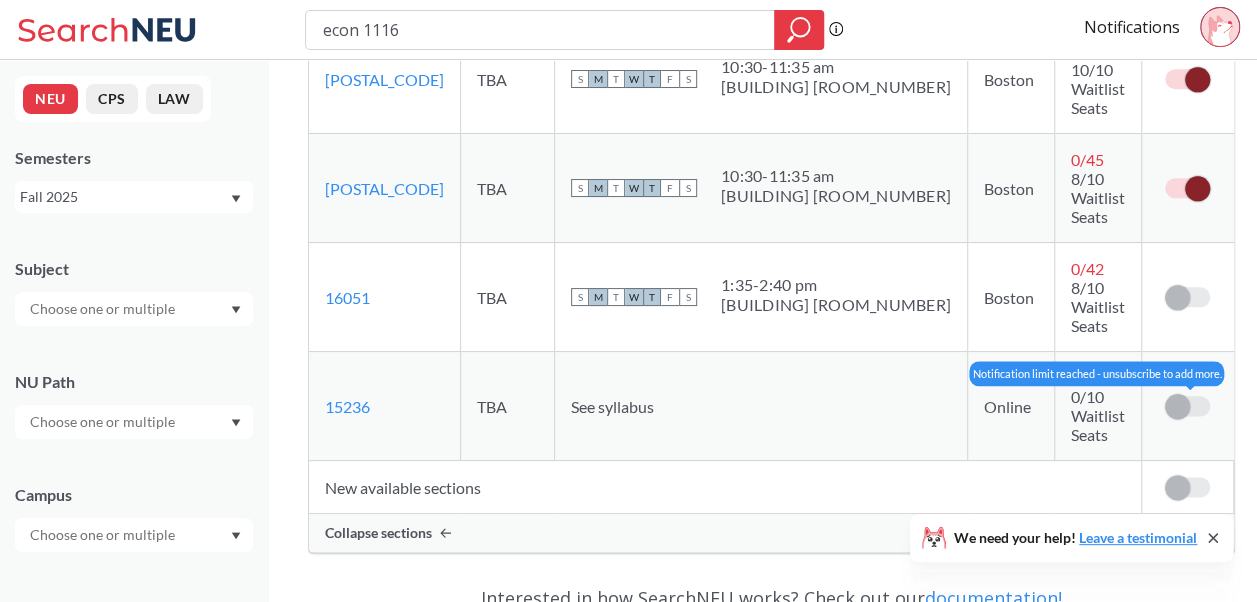 click at bounding box center [1187, 406] 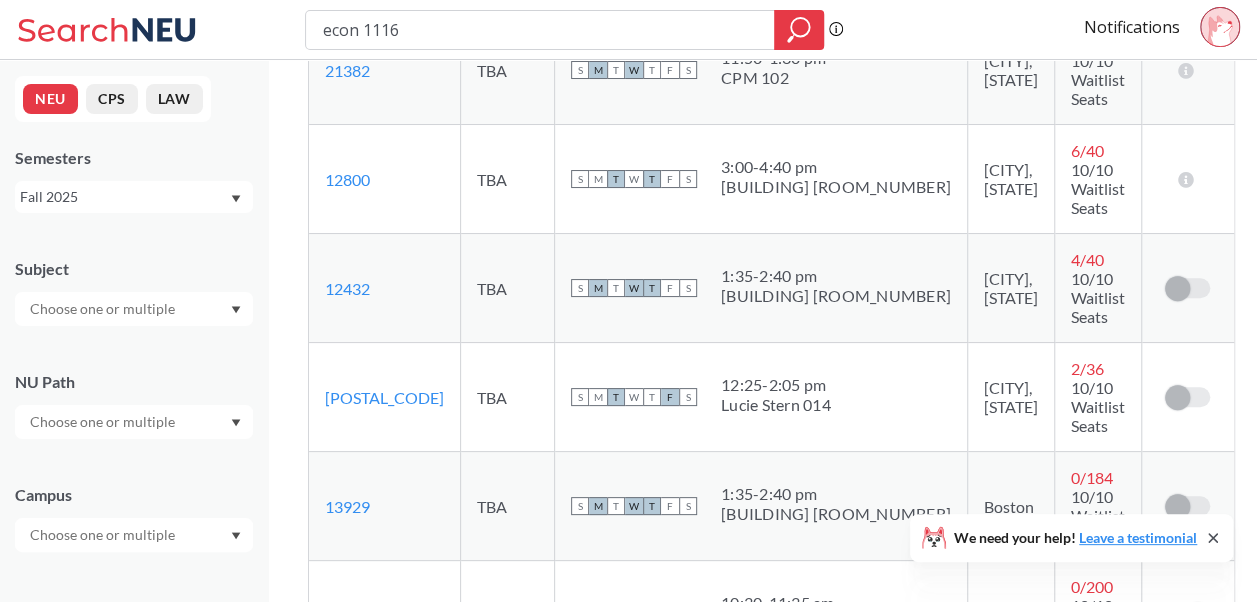 scroll, scrollTop: 800, scrollLeft: 0, axis: vertical 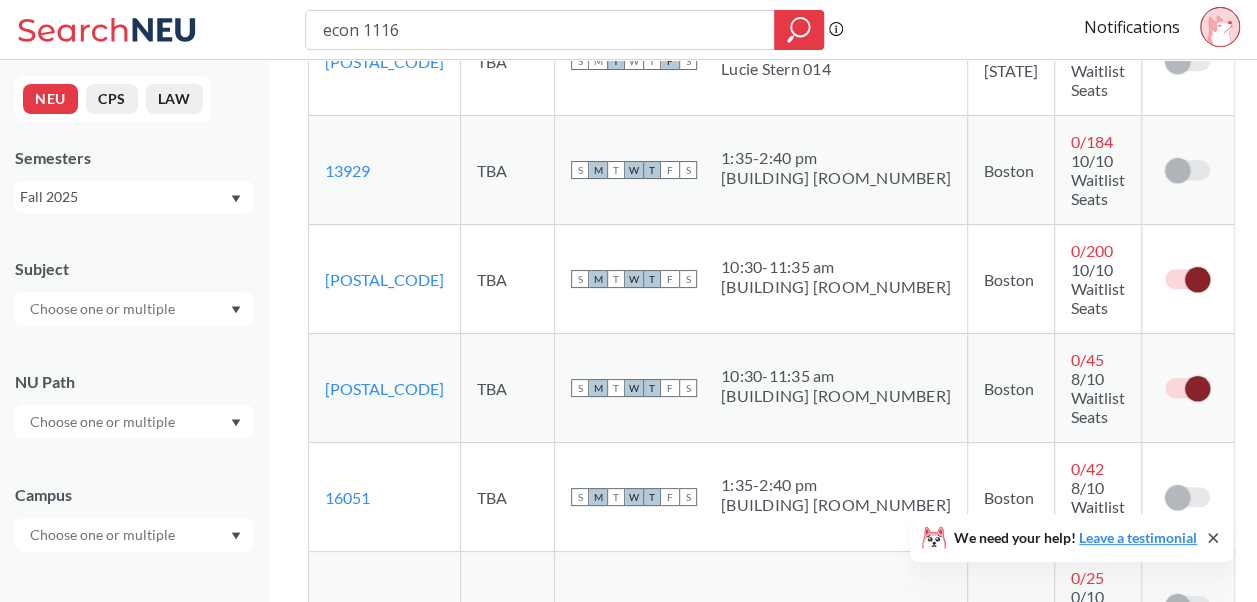 click 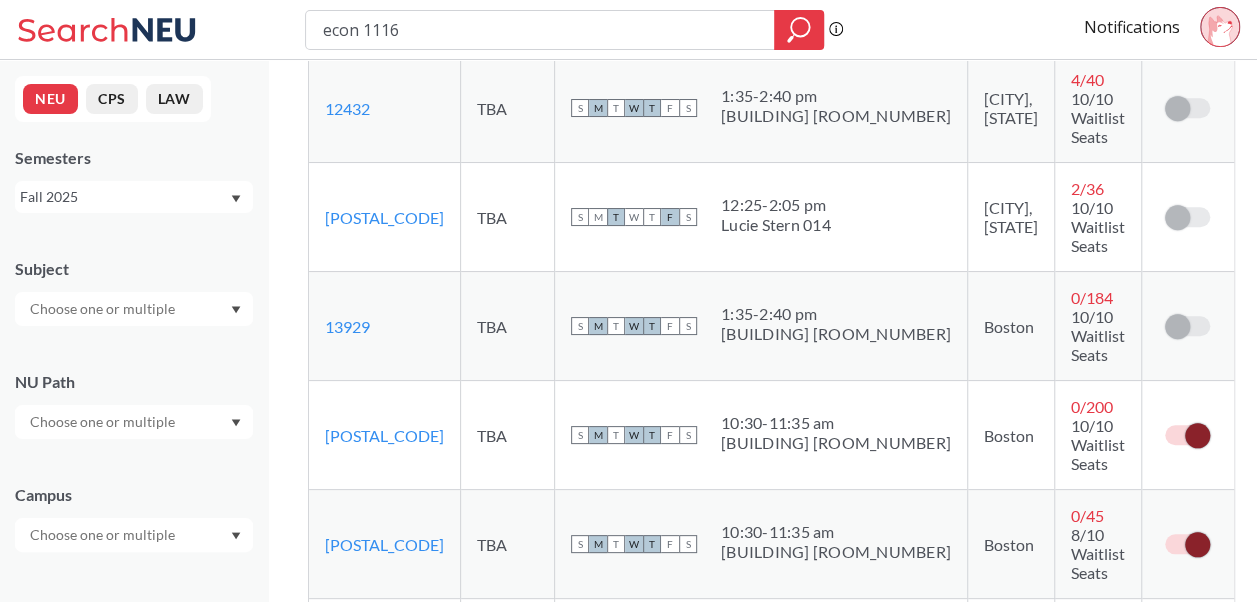 scroll, scrollTop: 400, scrollLeft: 0, axis: vertical 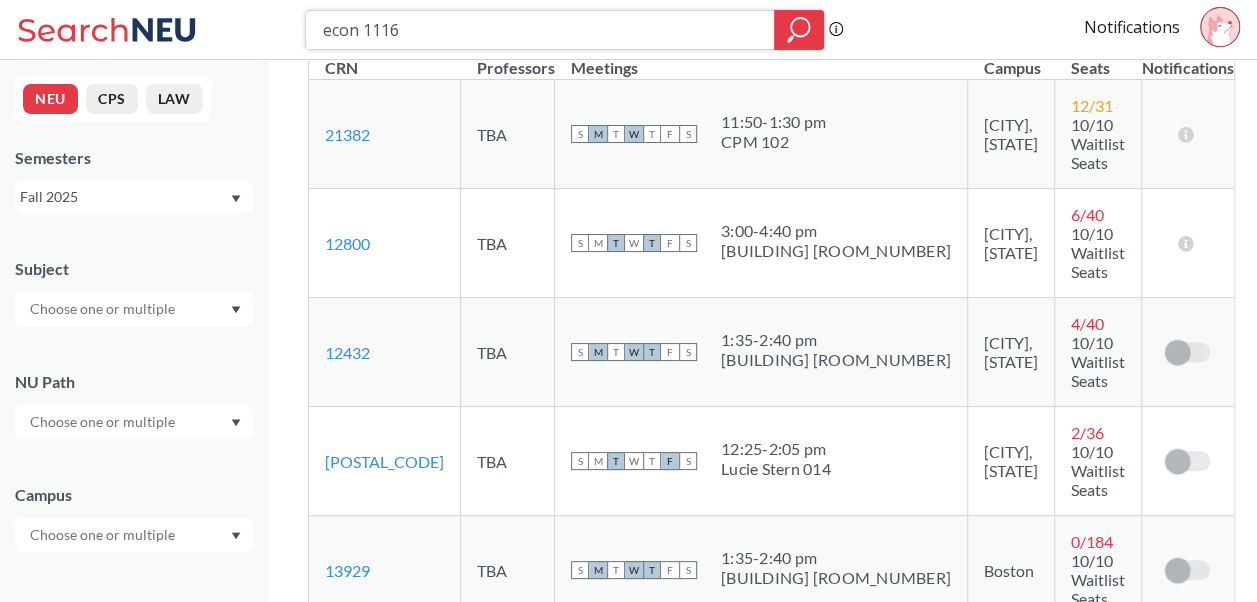 drag, startPoint x: 420, startPoint y: 28, endPoint x: 240, endPoint y: 8, distance: 181.1077 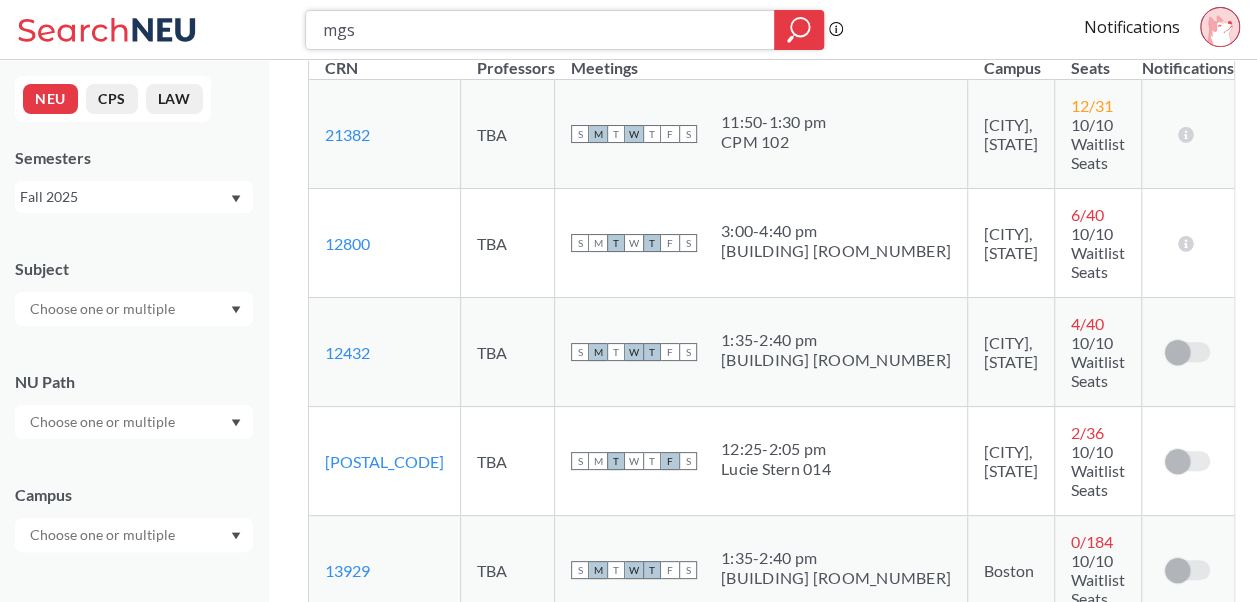 type on "mgsc" 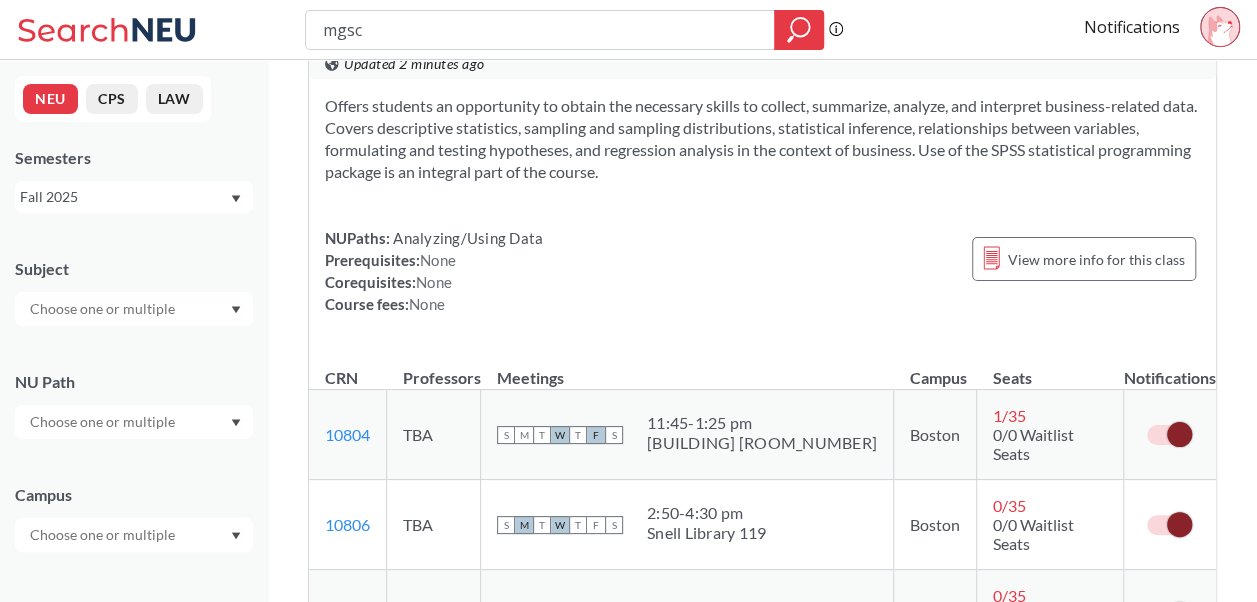 scroll, scrollTop: 100, scrollLeft: 0, axis: vertical 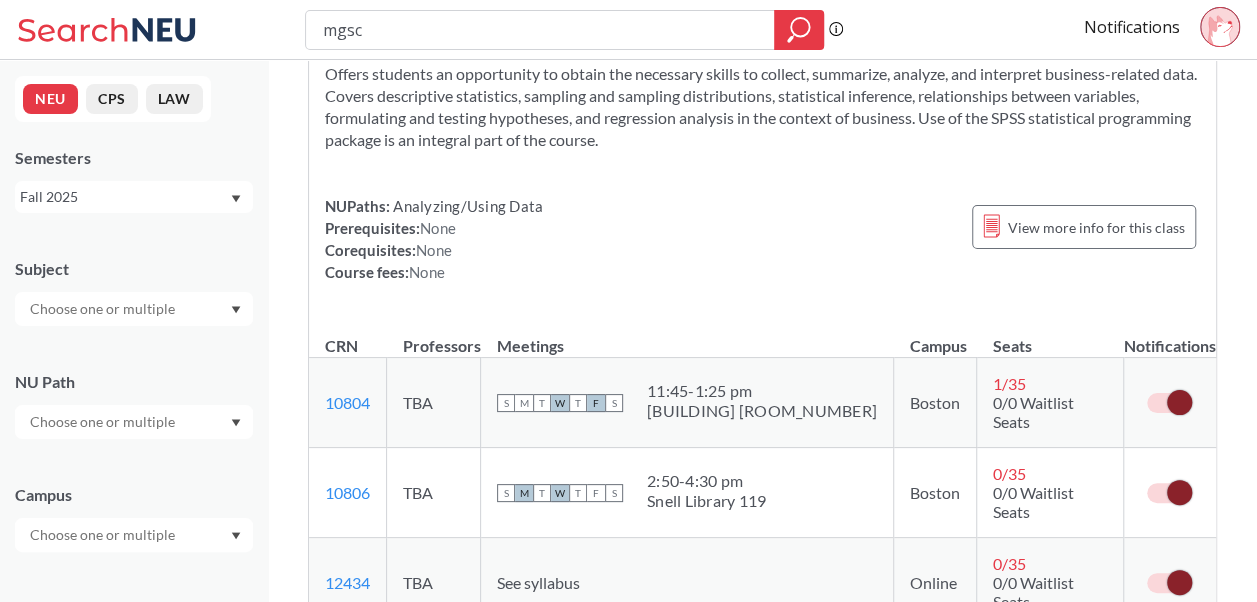 click at bounding box center (1179, 402) 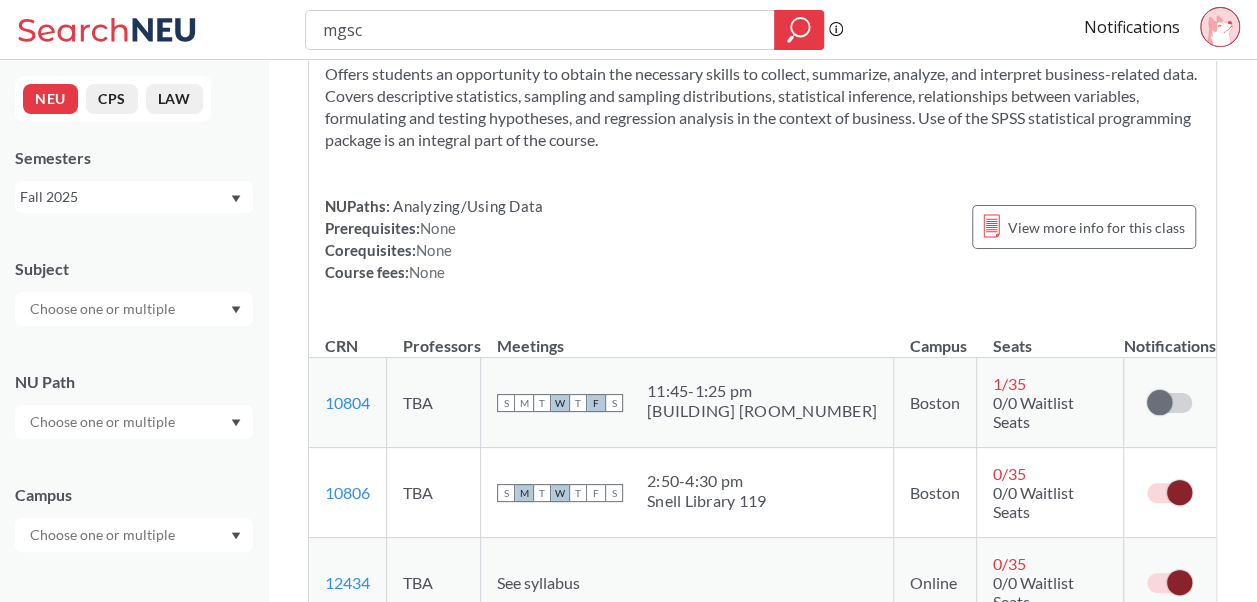 click at bounding box center [1179, 492] 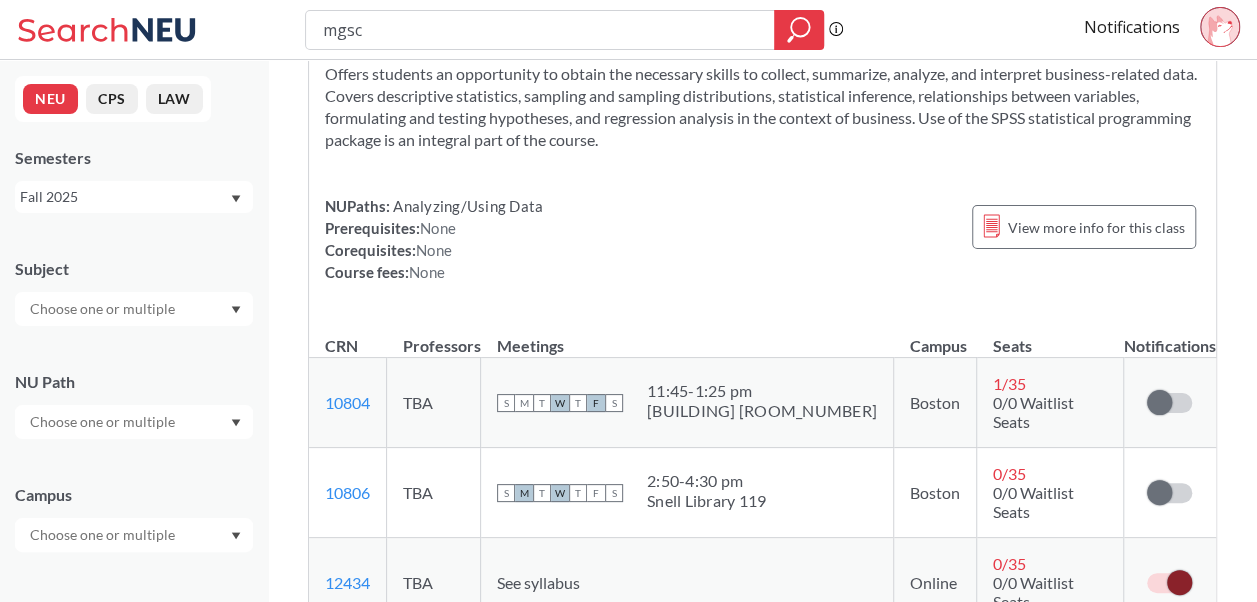 scroll, scrollTop: 200, scrollLeft: 0, axis: vertical 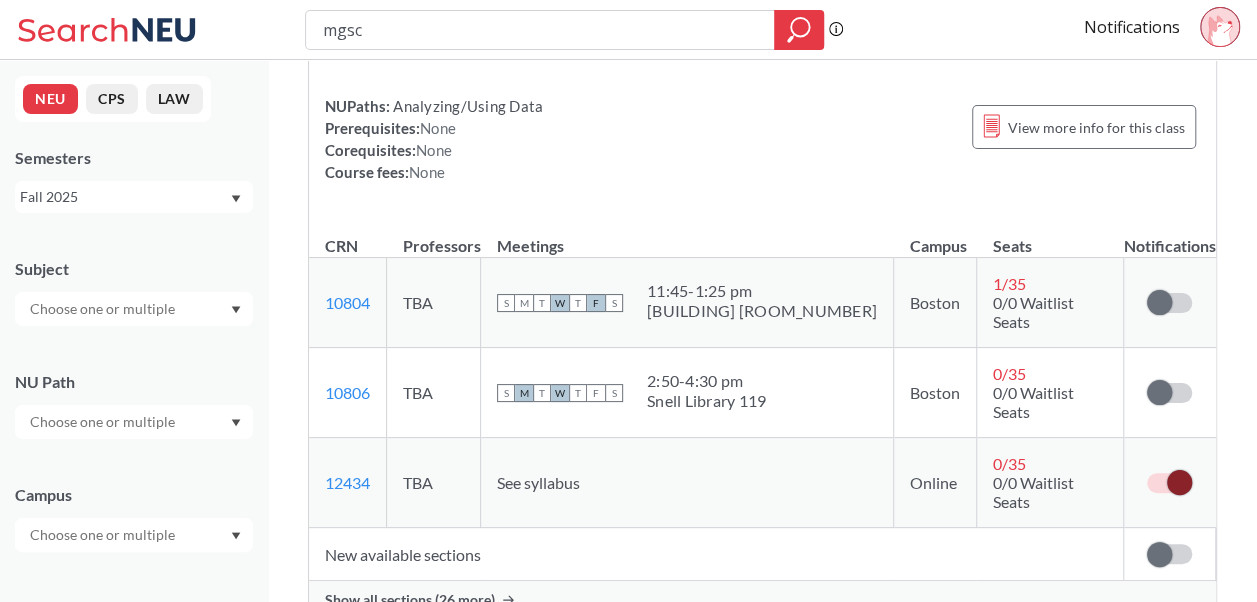 click at bounding box center [1179, 482] 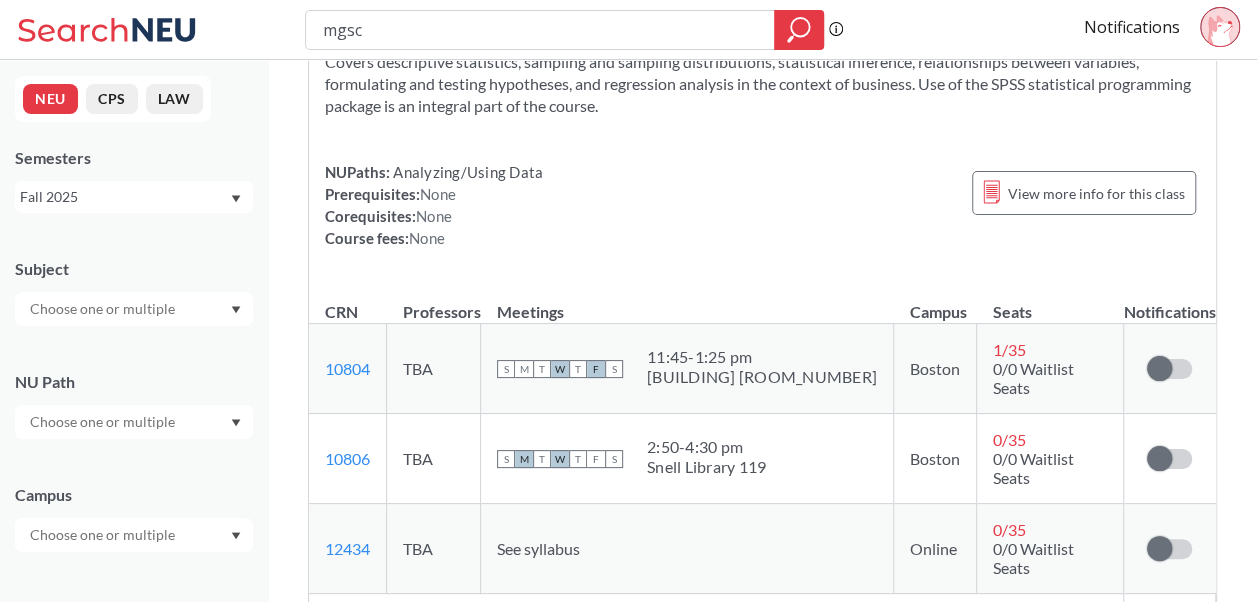 scroll, scrollTop: 0, scrollLeft: 0, axis: both 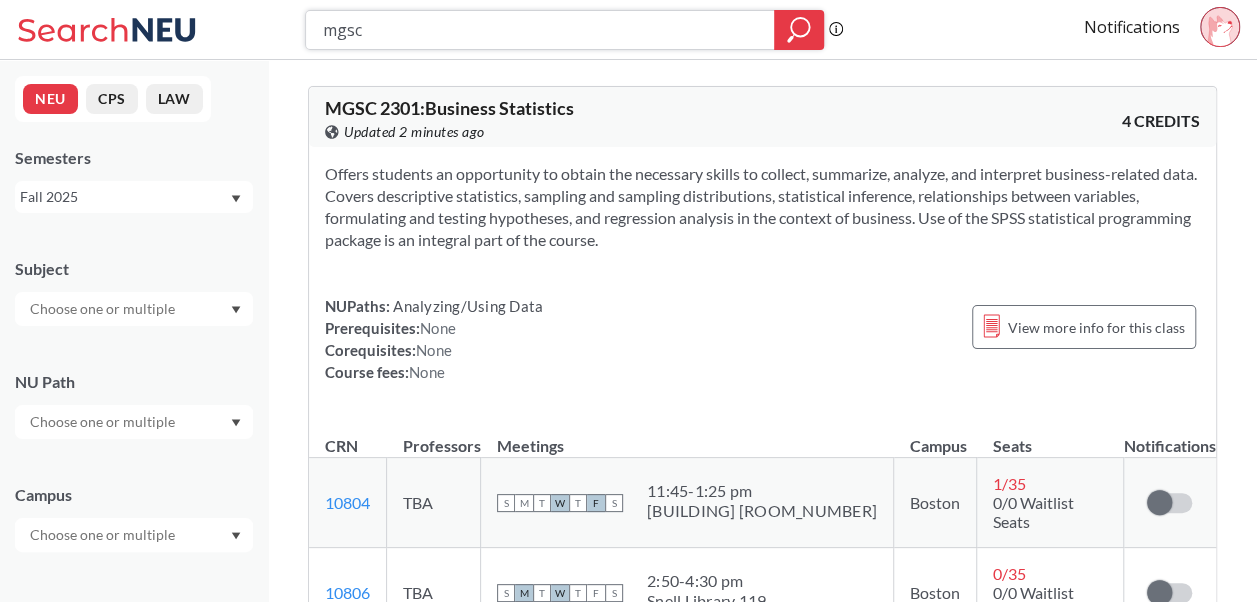 drag, startPoint x: 368, startPoint y: 35, endPoint x: 277, endPoint y: 4, distance: 96.13532 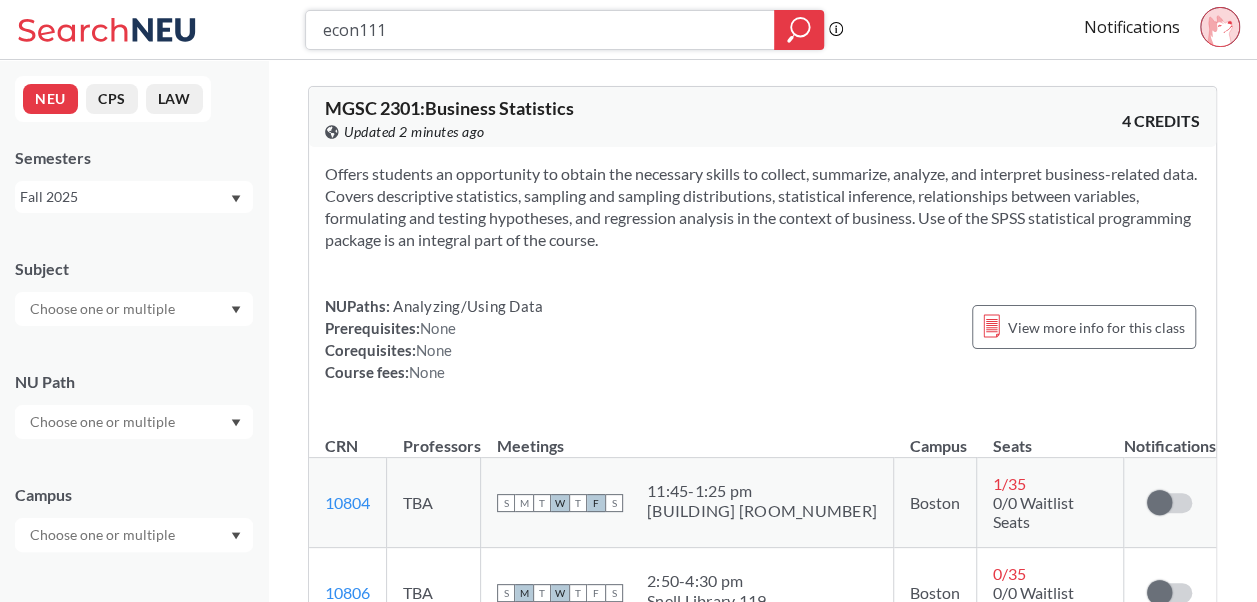 type on "econ1116" 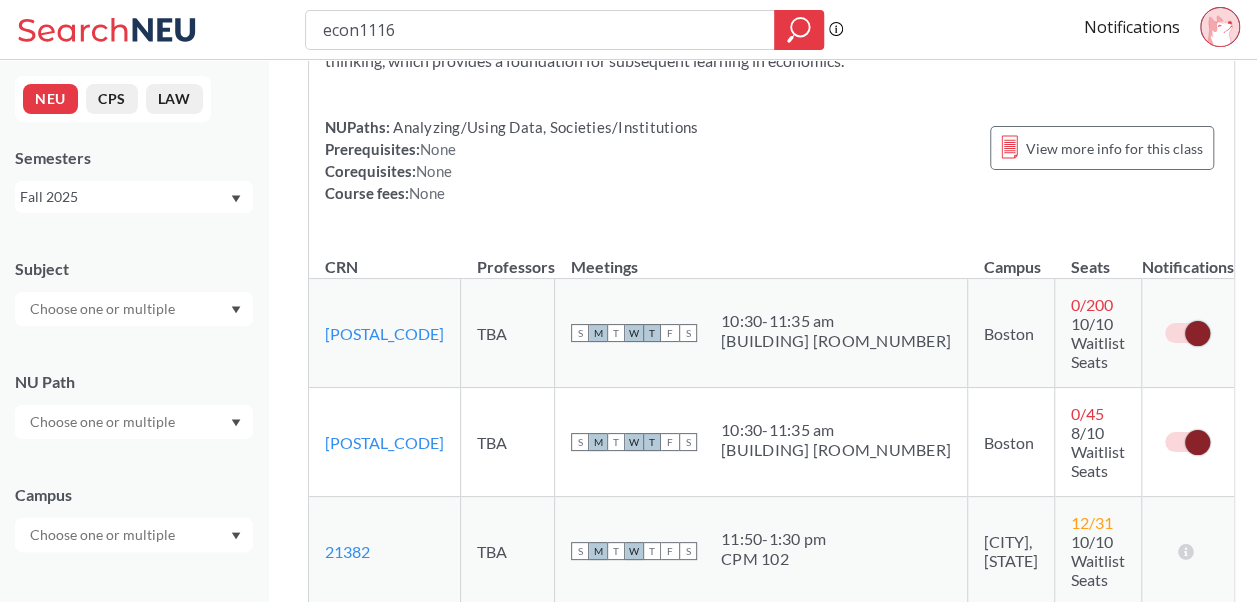 scroll, scrollTop: 300, scrollLeft: 0, axis: vertical 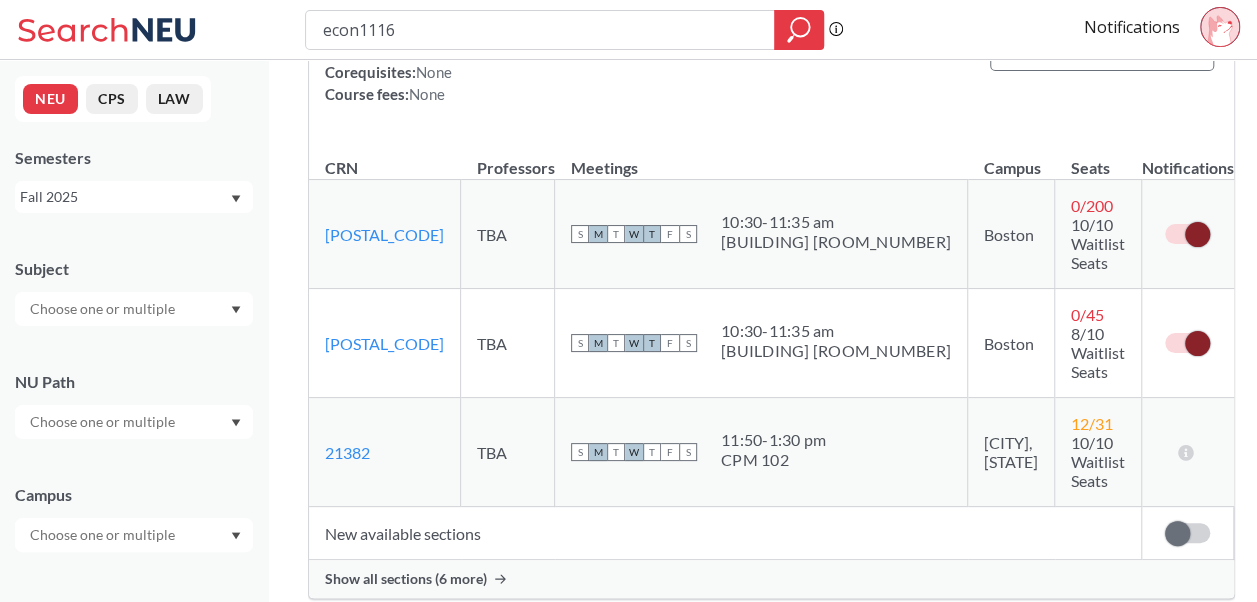click on "Show all sections (6 more)" at bounding box center (406, 579) 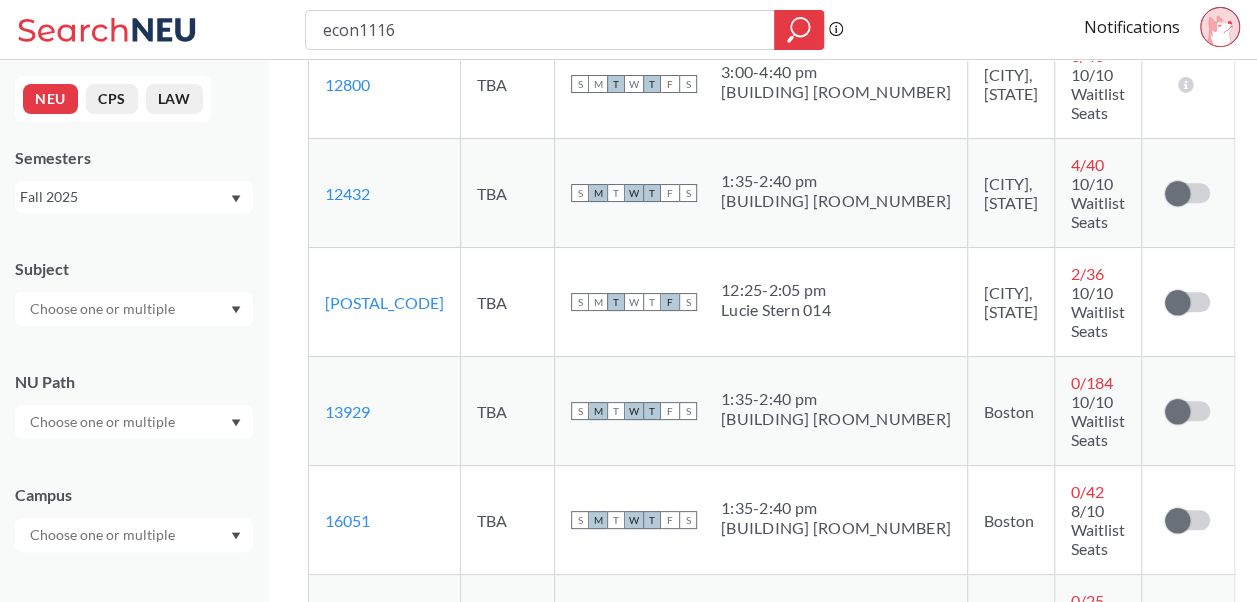 scroll, scrollTop: 900, scrollLeft: 0, axis: vertical 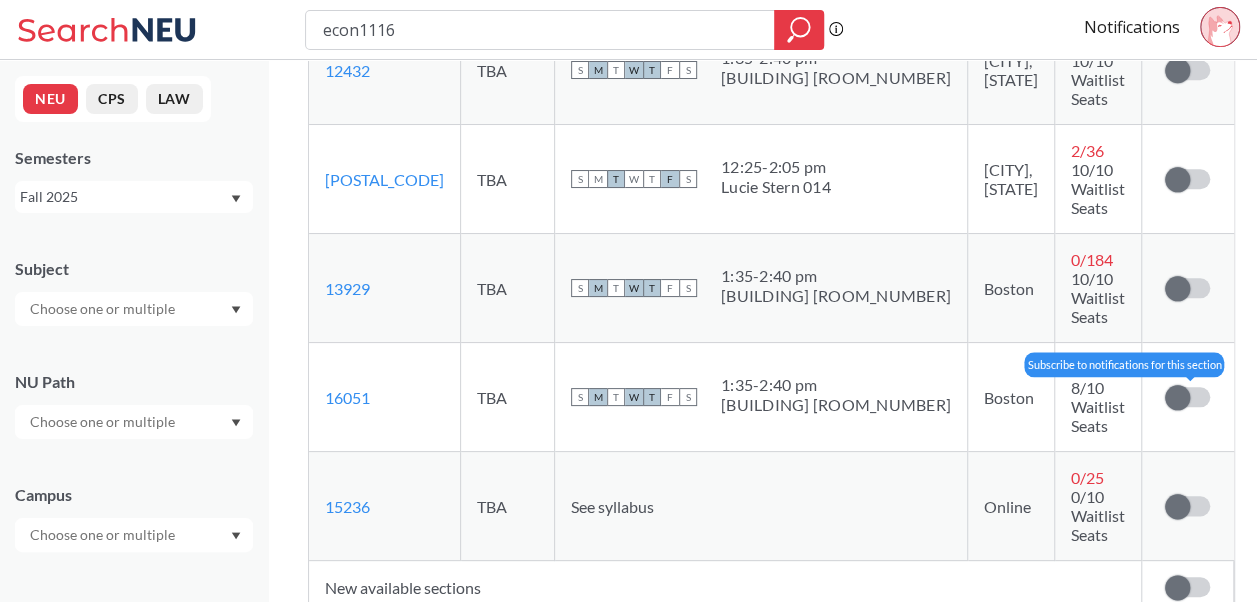 click at bounding box center (1187, 397) 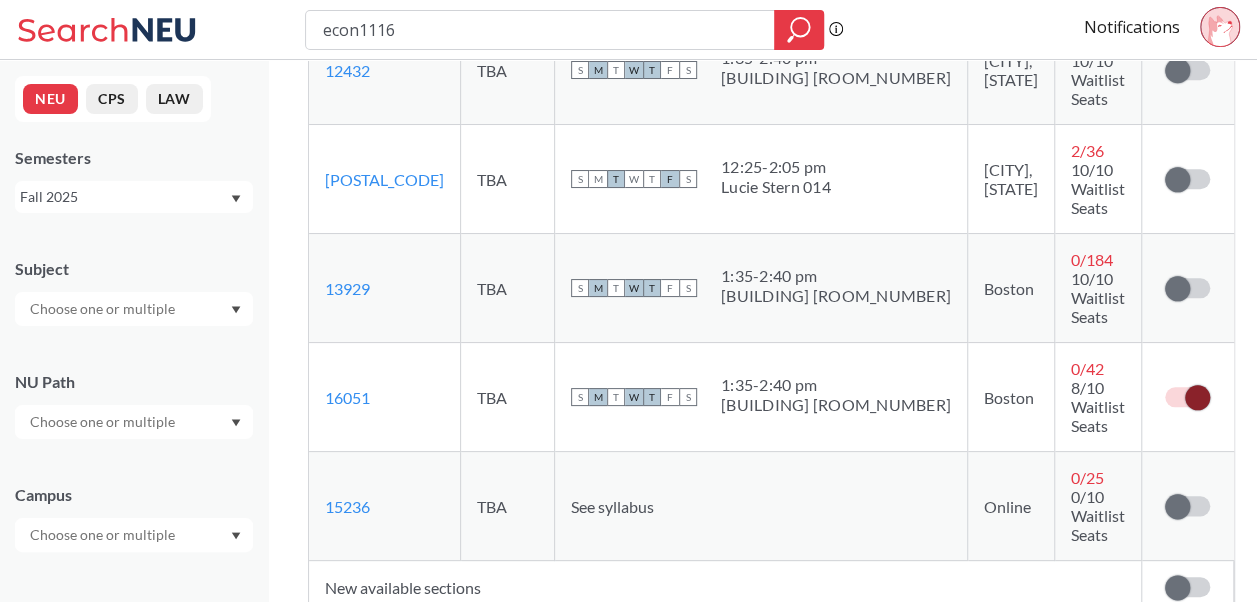 click at bounding box center [1197, 397] 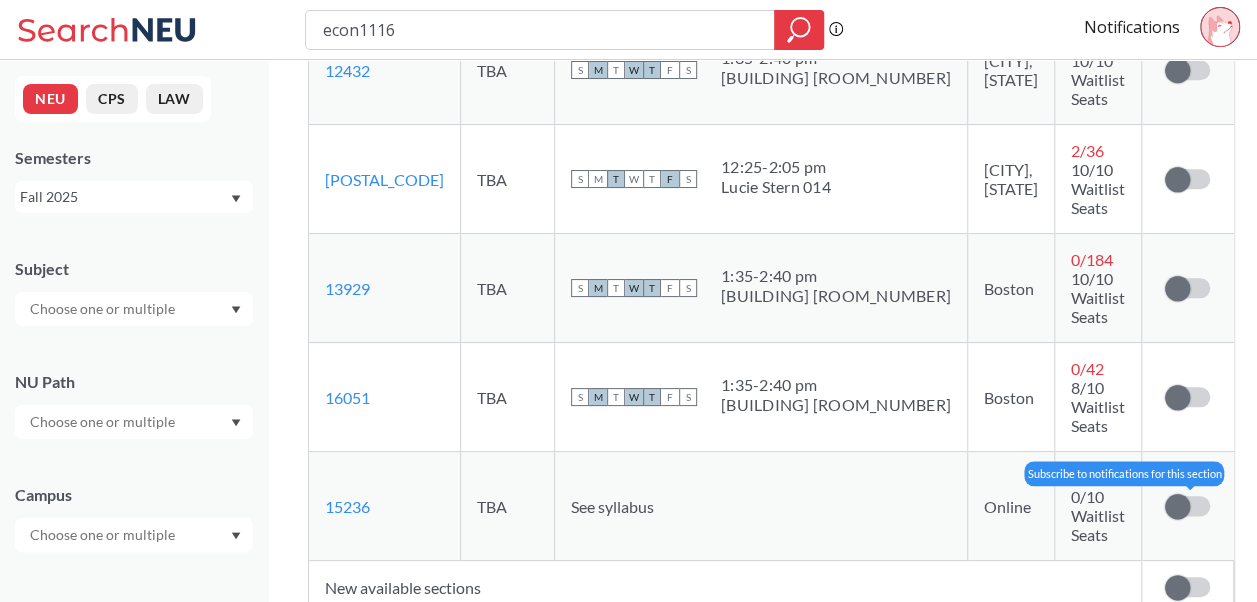 click at bounding box center (1187, 506) 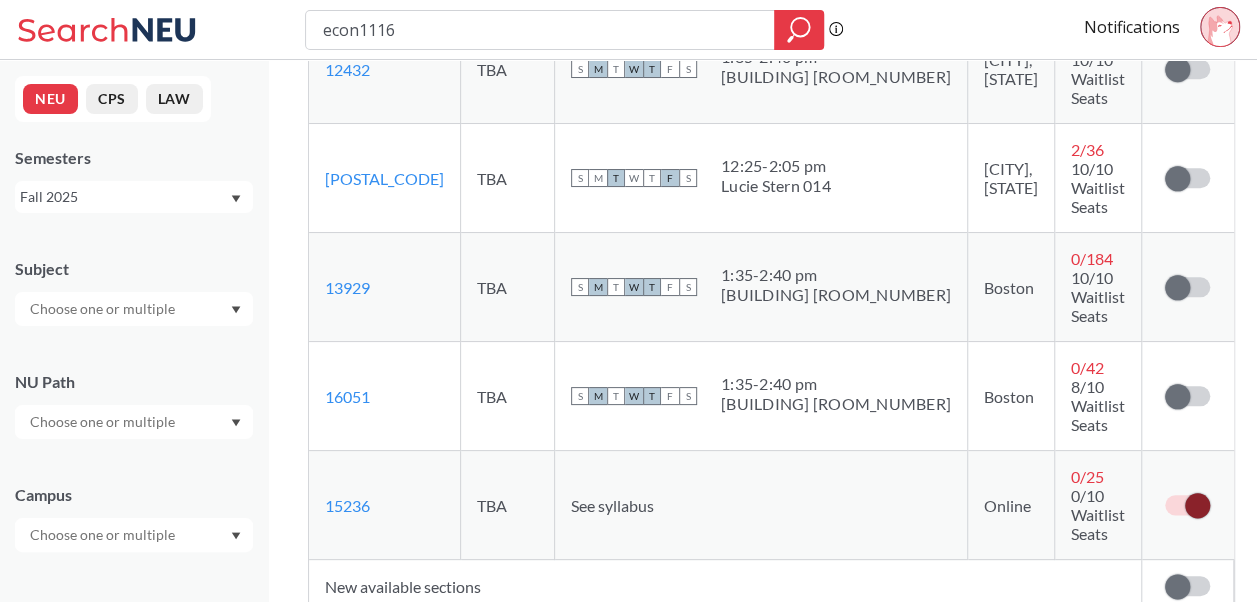 scroll, scrollTop: 800, scrollLeft: 0, axis: vertical 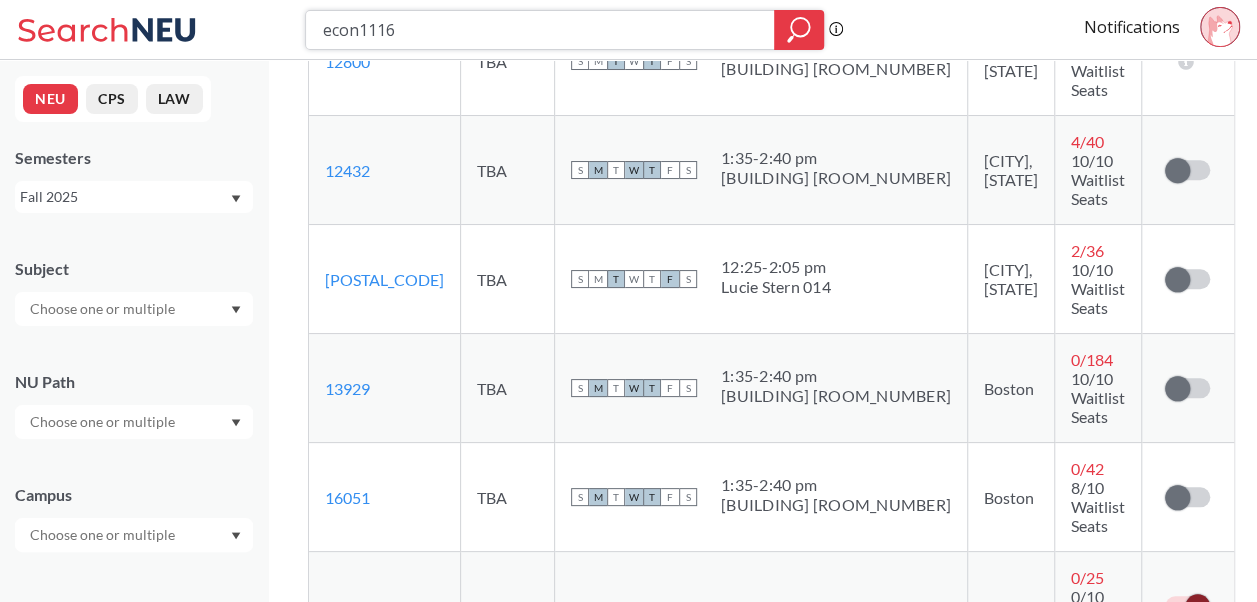 drag, startPoint x: 417, startPoint y: 28, endPoint x: 229, endPoint y: -11, distance: 192.00261 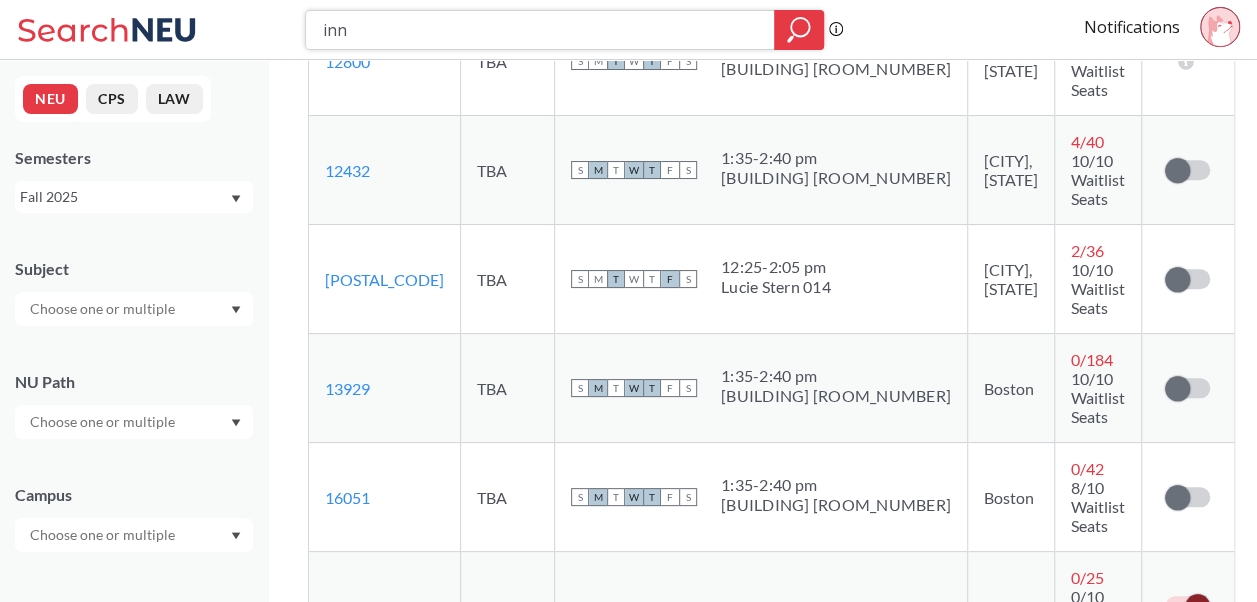 type on "inno" 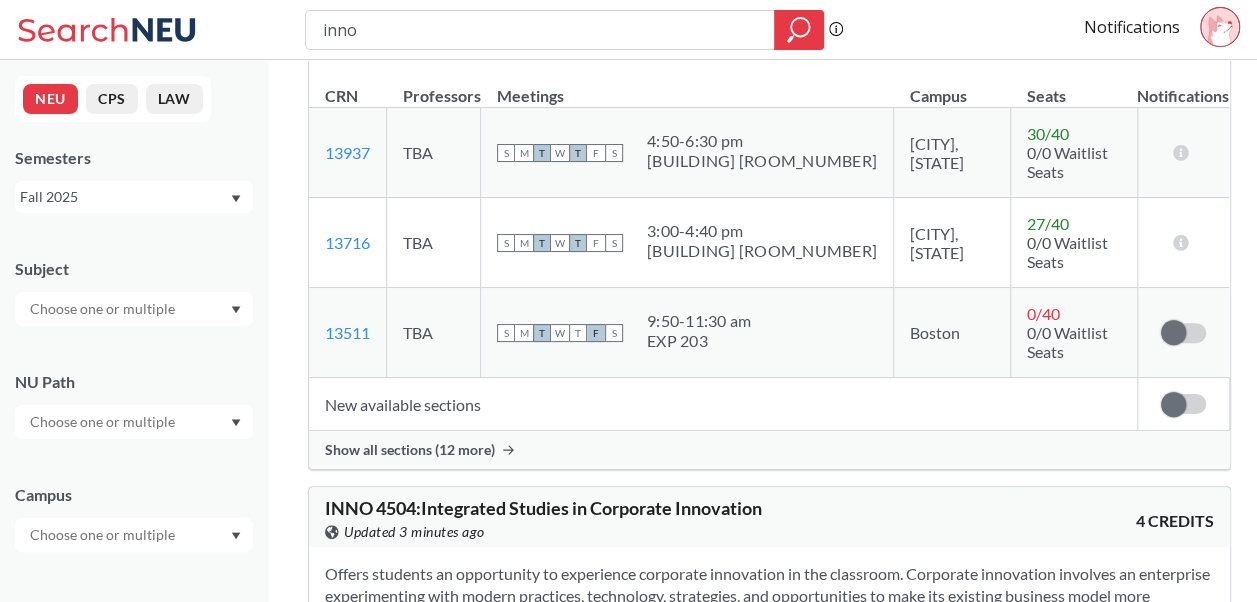 scroll, scrollTop: 400, scrollLeft: 0, axis: vertical 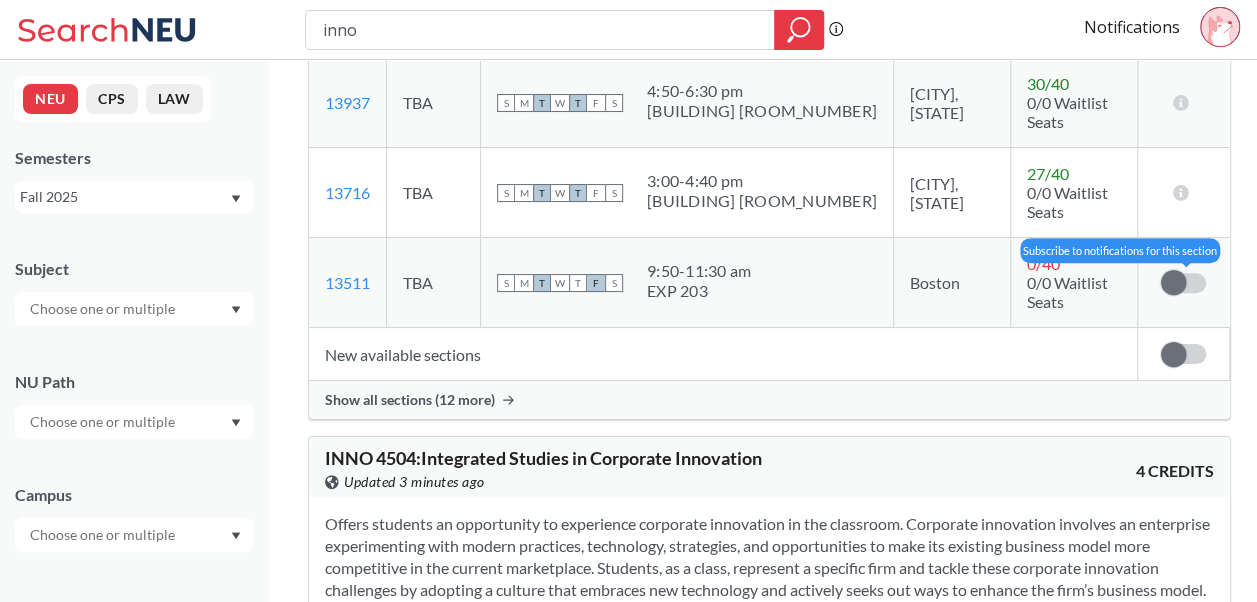 click at bounding box center [1173, 282] 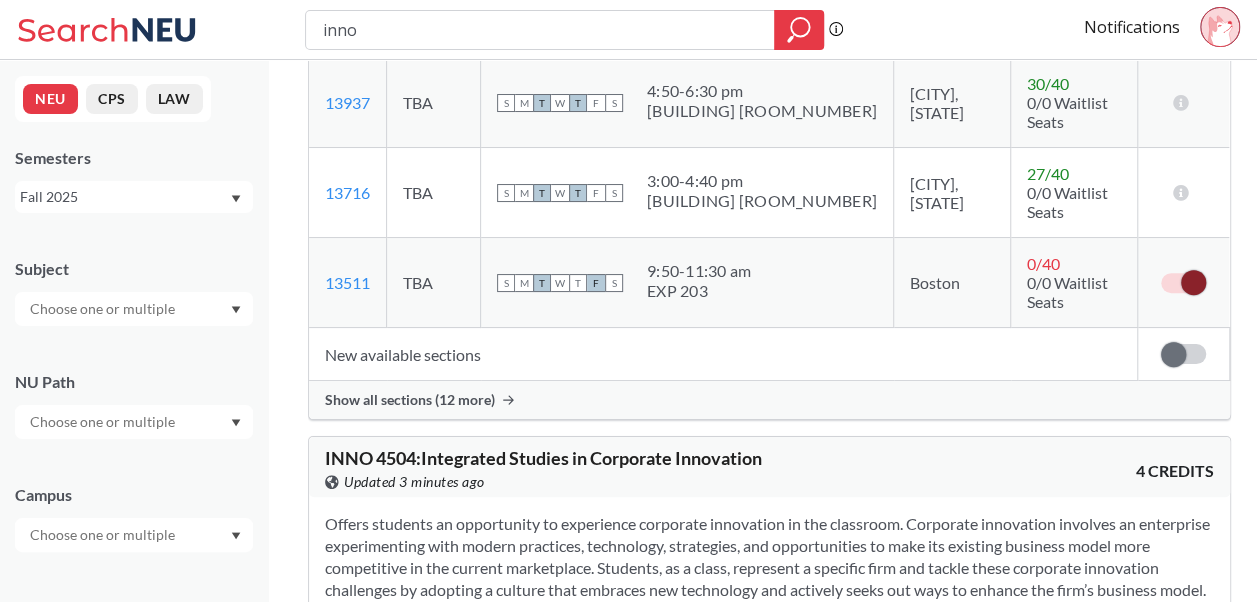 click on "Show all sections (12 more)" at bounding box center (410, 400) 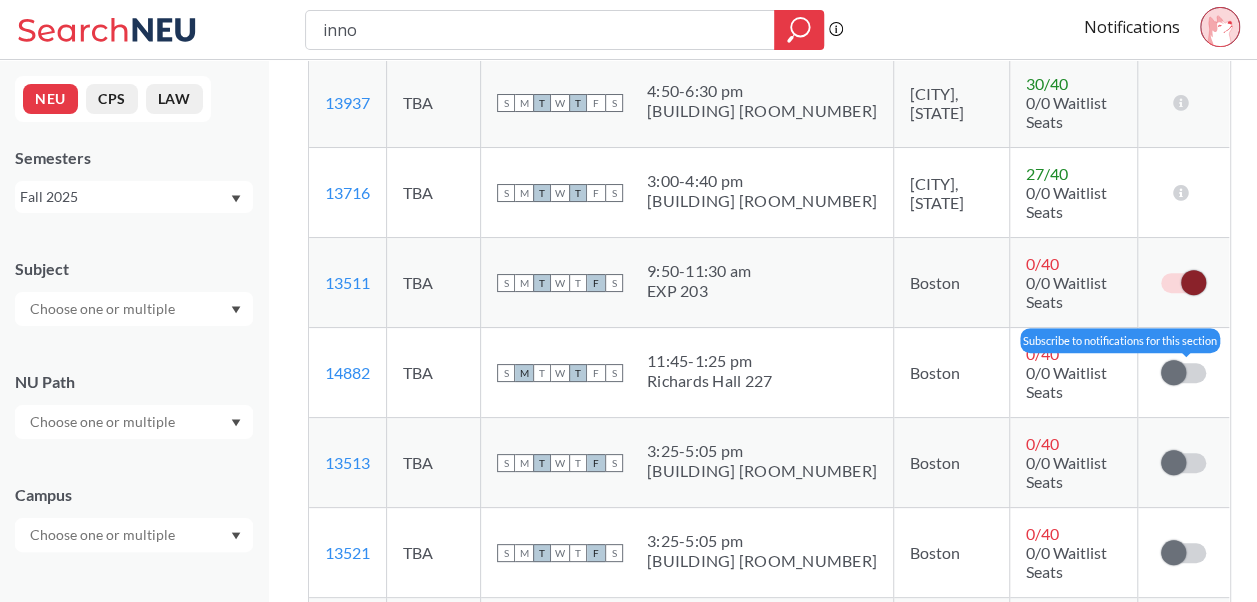 click at bounding box center (1183, 373) 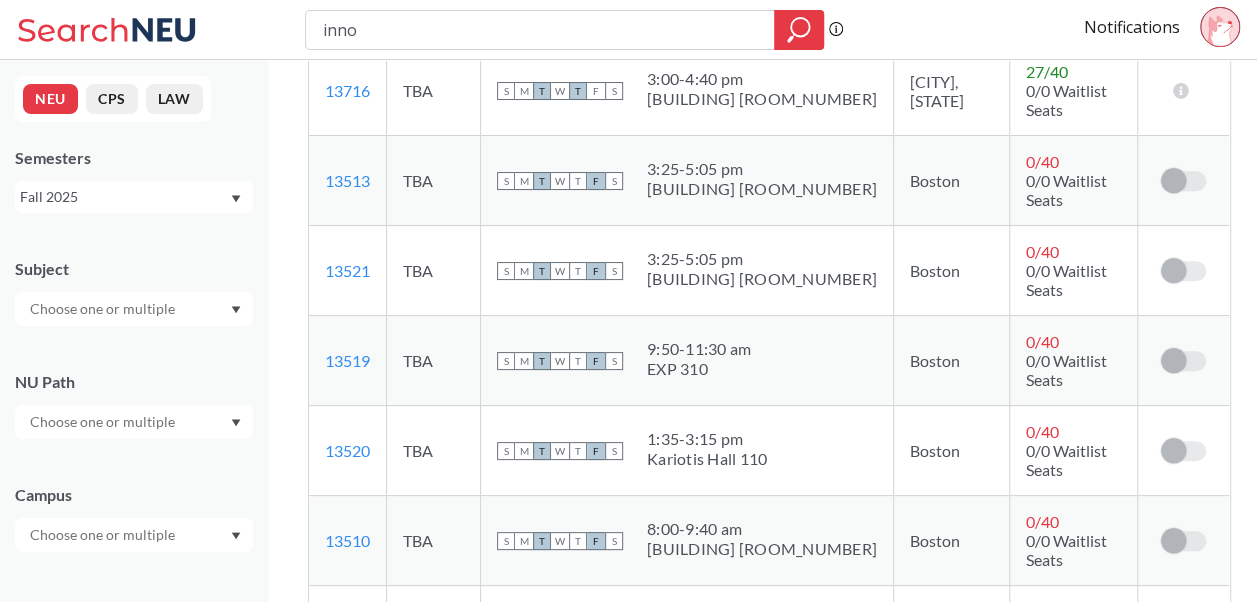 scroll, scrollTop: 400, scrollLeft: 0, axis: vertical 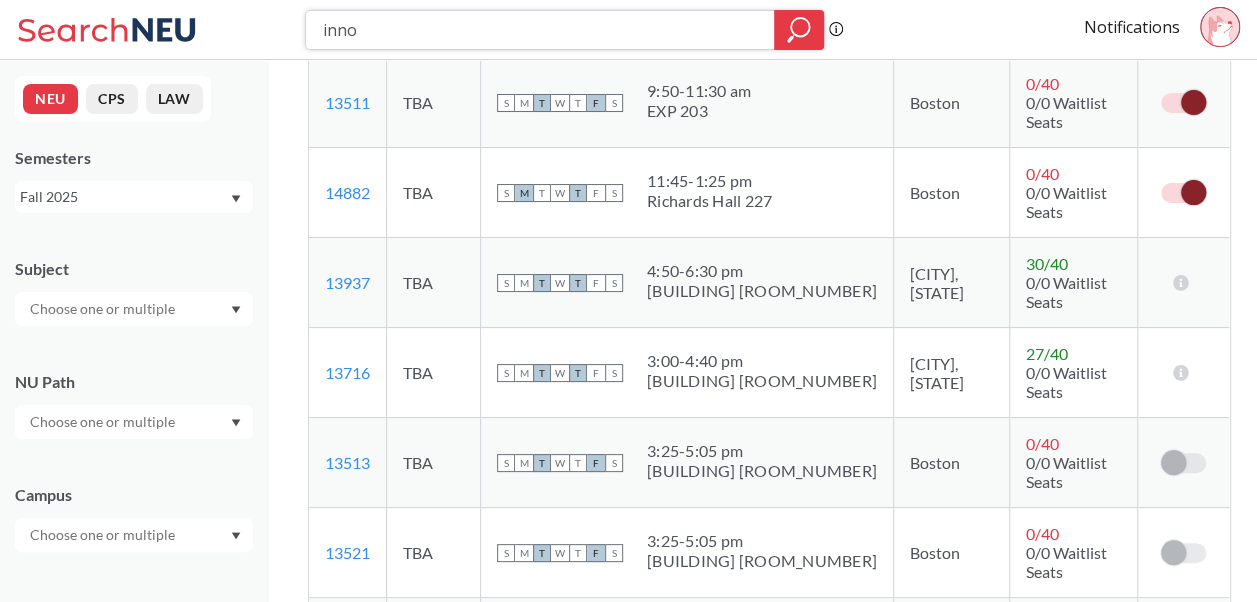drag, startPoint x: 408, startPoint y: 34, endPoint x: 219, endPoint y: 28, distance: 189.09521 